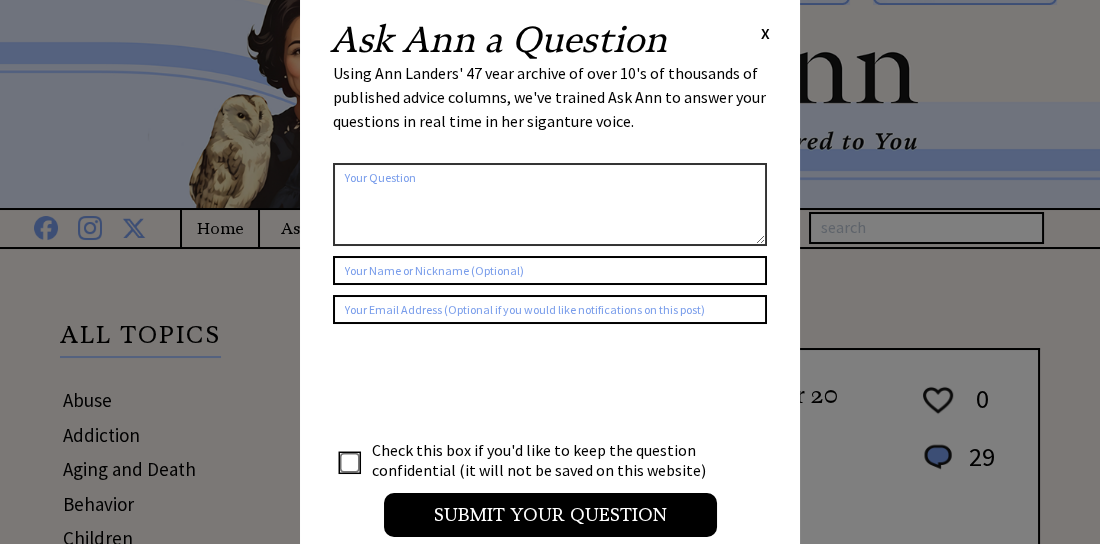 scroll, scrollTop: 0, scrollLeft: 0, axis: both 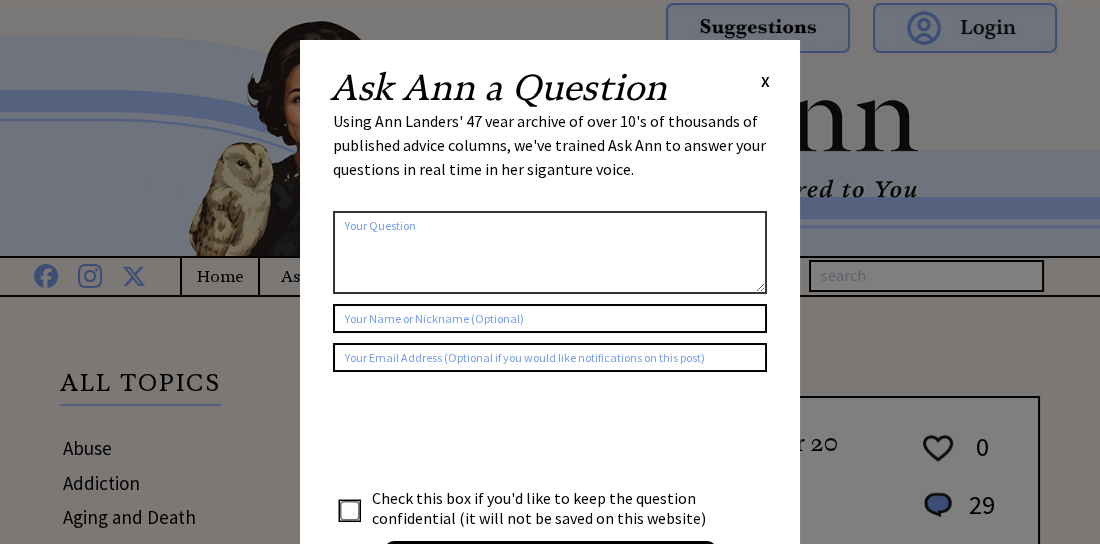 click on "X" at bounding box center [765, 81] 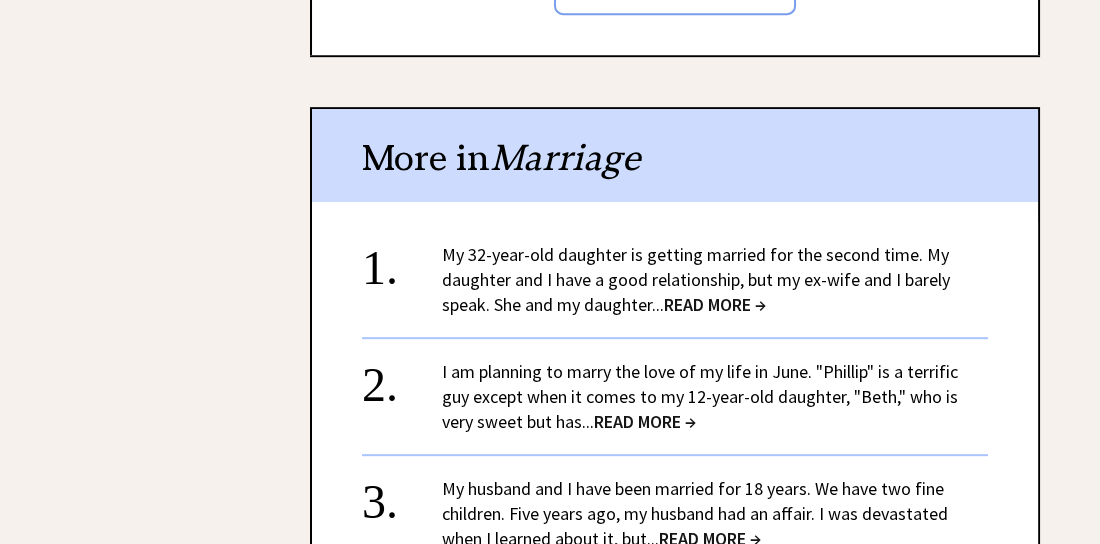 scroll, scrollTop: 2200, scrollLeft: 0, axis: vertical 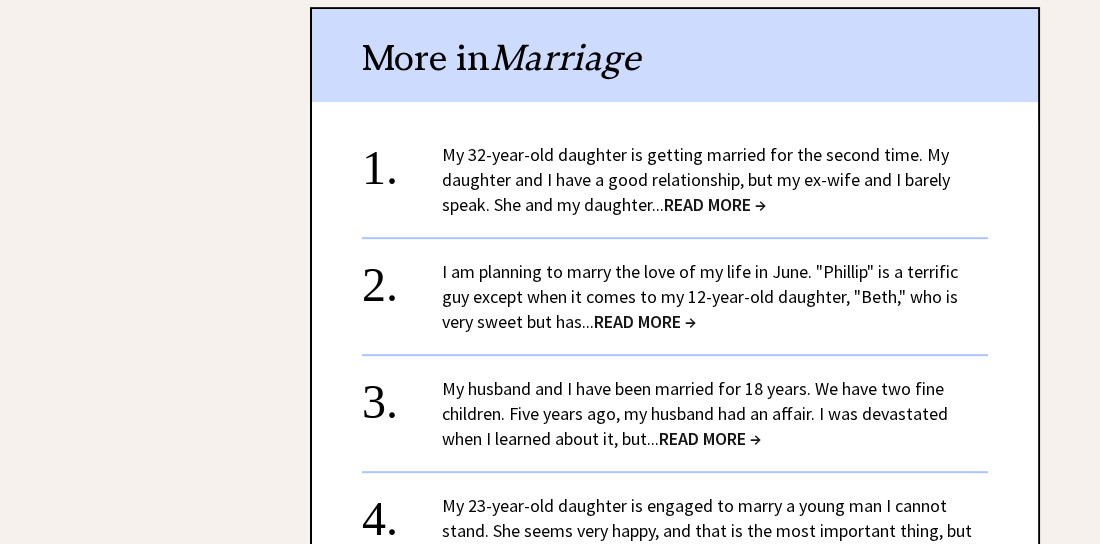 click on "READ MORE →" at bounding box center (715, 204) 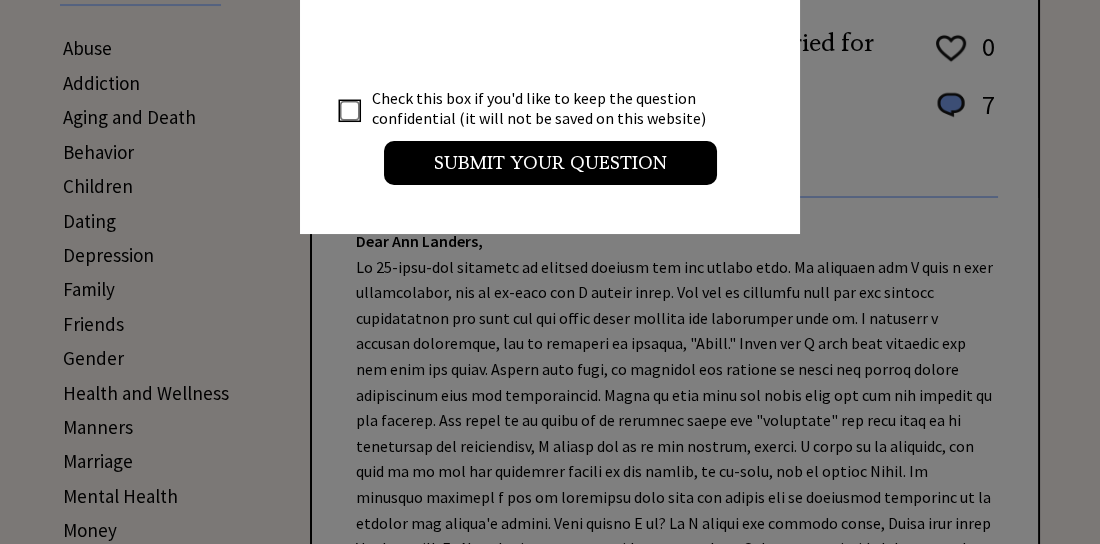 scroll, scrollTop: 0, scrollLeft: 0, axis: both 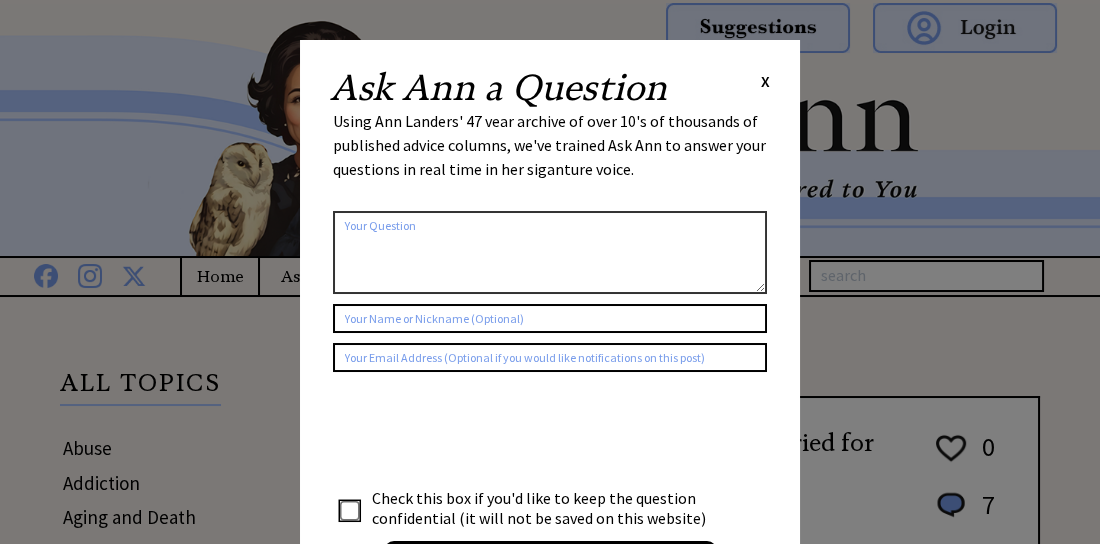 click on "X" at bounding box center [765, 81] 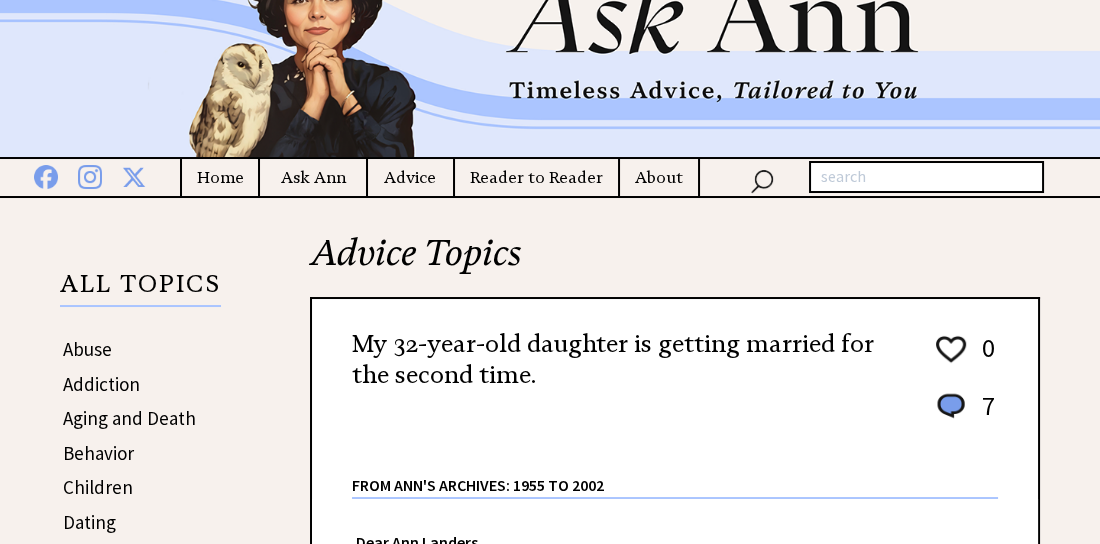 scroll, scrollTop: 0, scrollLeft: 0, axis: both 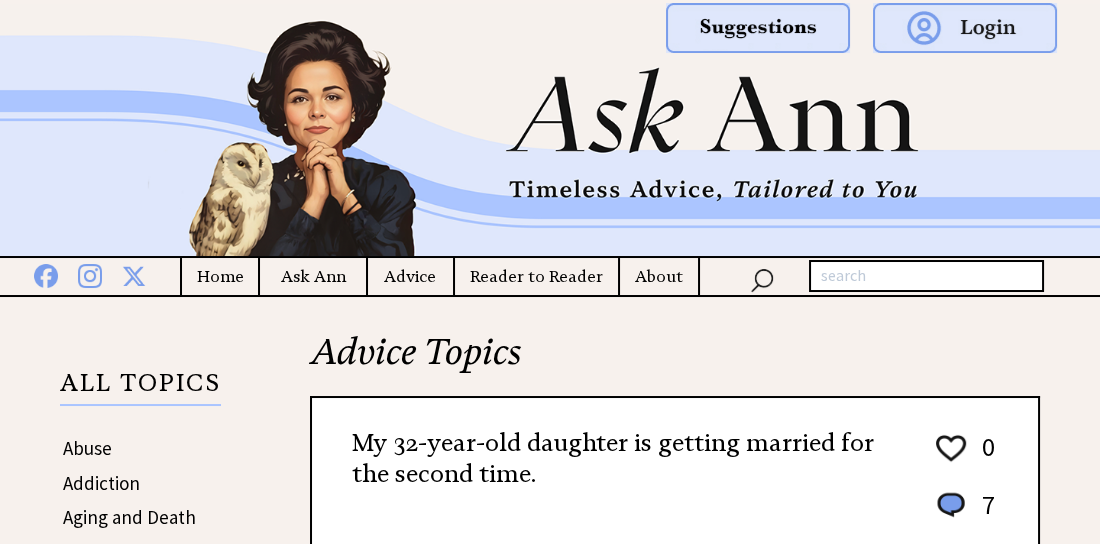 click on "Ask Ann" at bounding box center (313, 276) 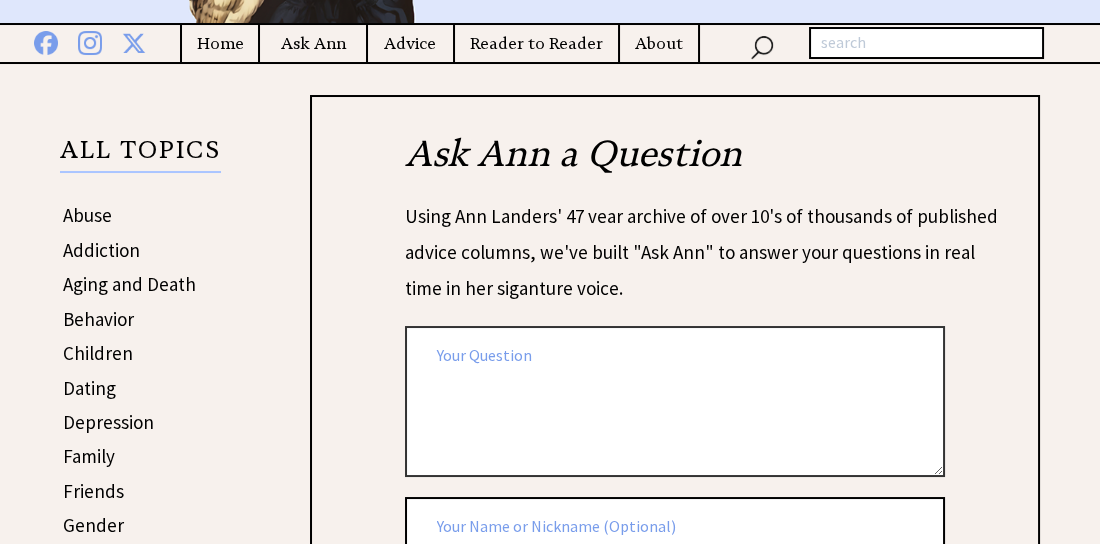 scroll, scrollTop: 0, scrollLeft: 0, axis: both 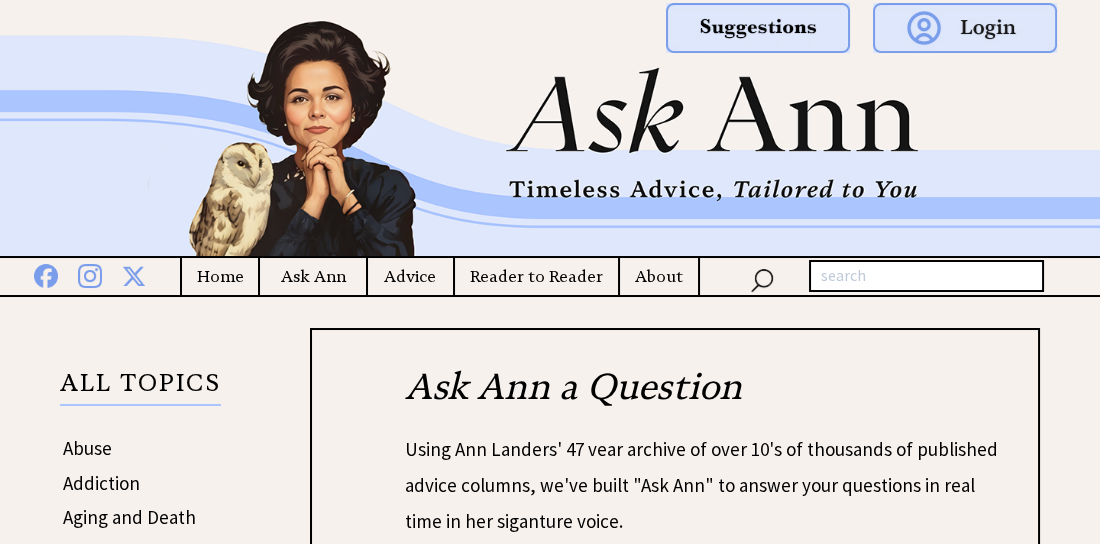 click on "Reader to Reader" at bounding box center [536, 276] 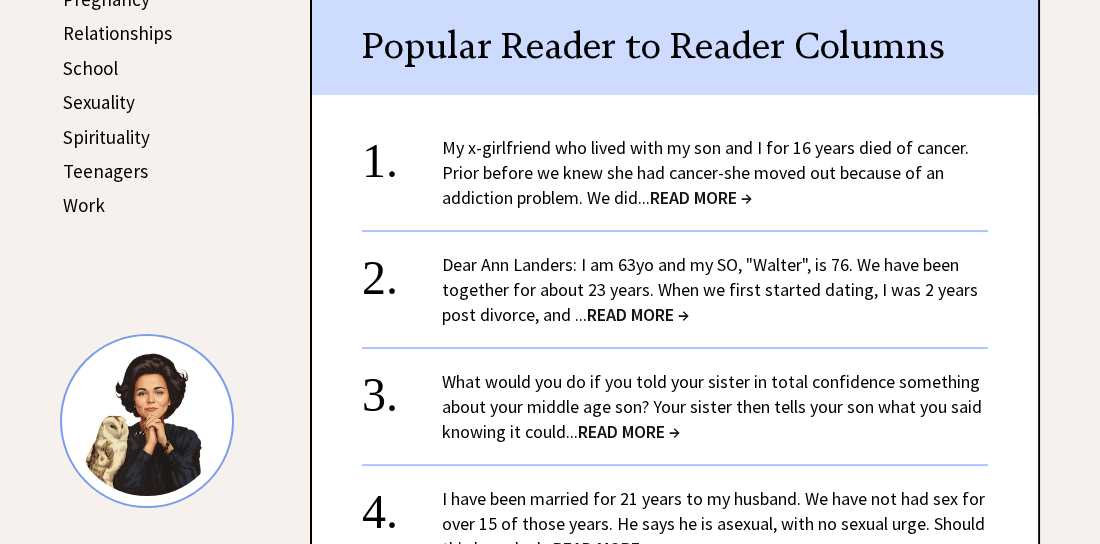 scroll, scrollTop: 1099, scrollLeft: 0, axis: vertical 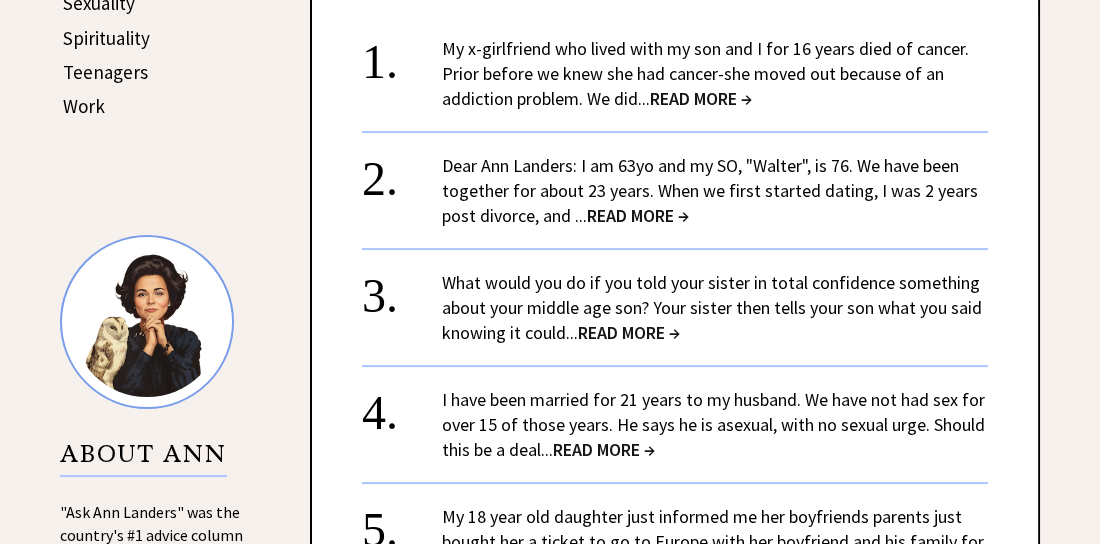 click on "READ MORE →" at bounding box center (604, 449) 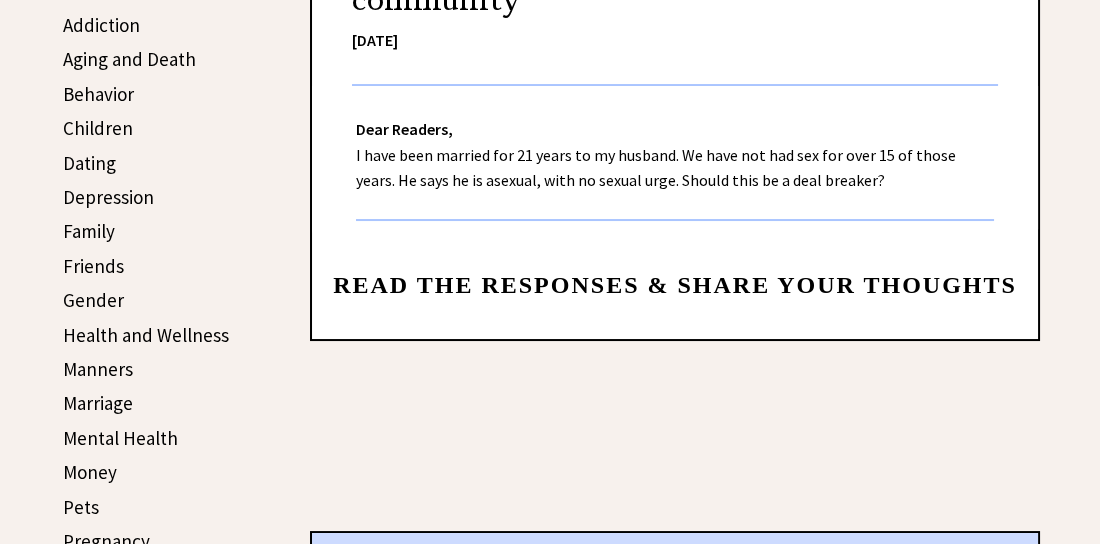 scroll, scrollTop: 299, scrollLeft: 0, axis: vertical 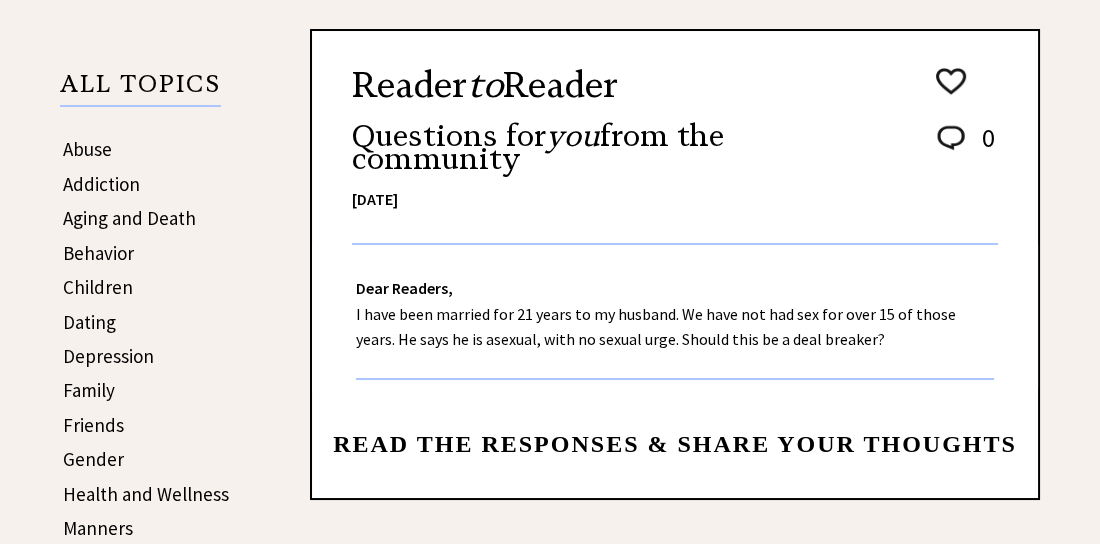 click on "Read the responses & share your thoughts" at bounding box center (675, 444) 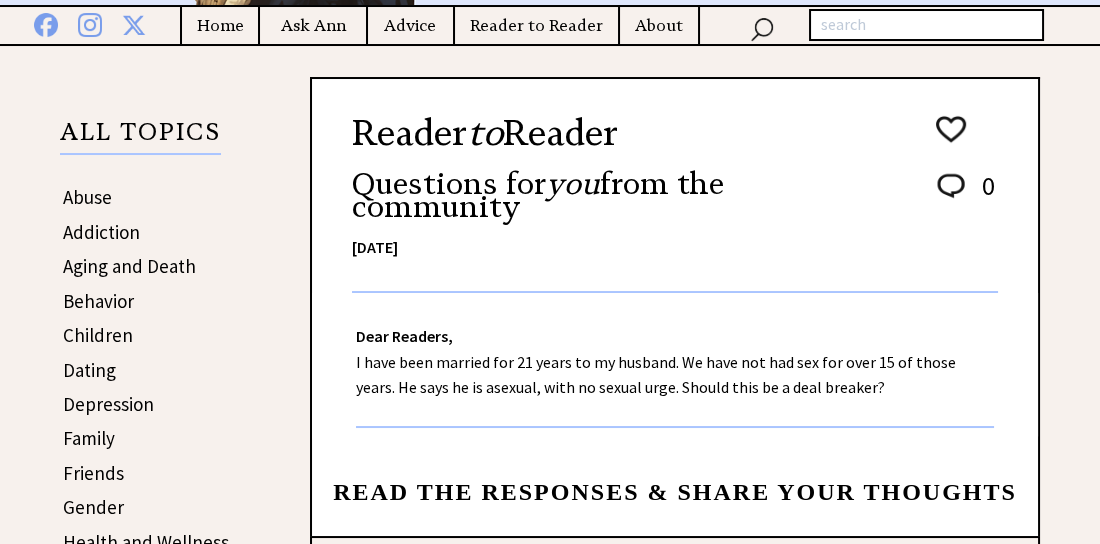 scroll, scrollTop: 0, scrollLeft: 0, axis: both 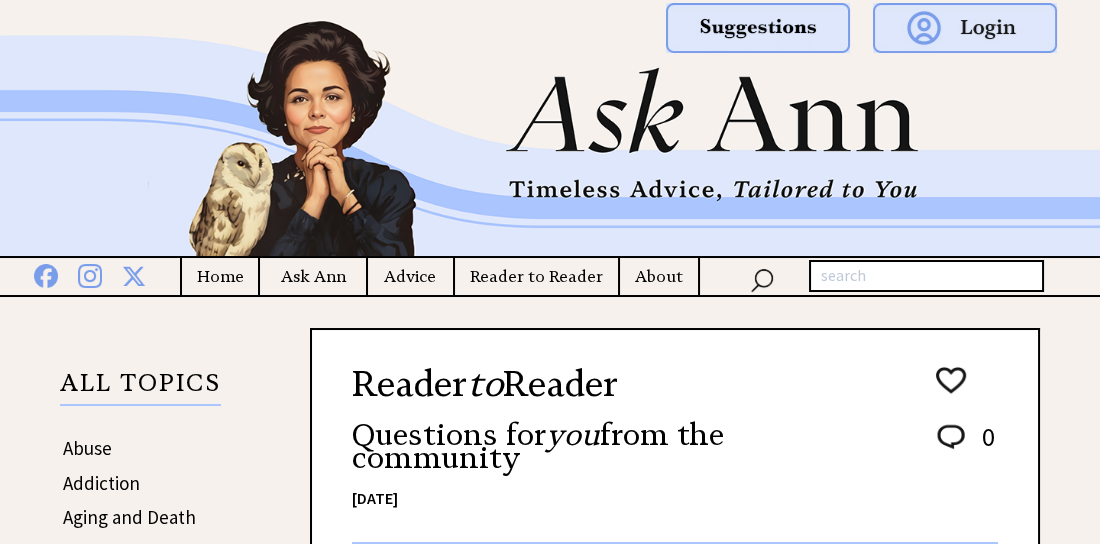 click on "Home" at bounding box center [220, 276] 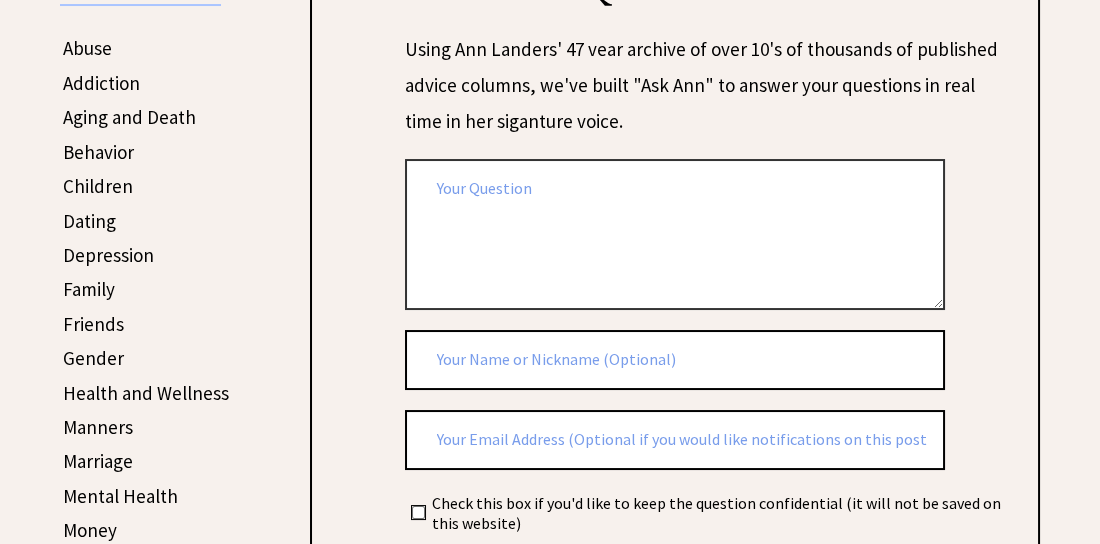 scroll, scrollTop: 0, scrollLeft: 0, axis: both 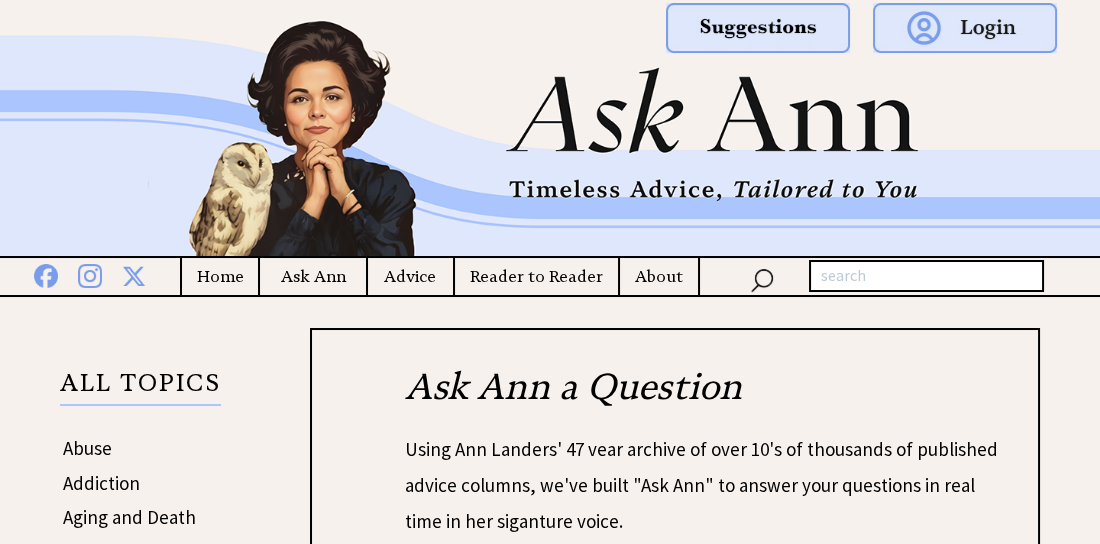click on "Ask Ann" at bounding box center [313, 276] 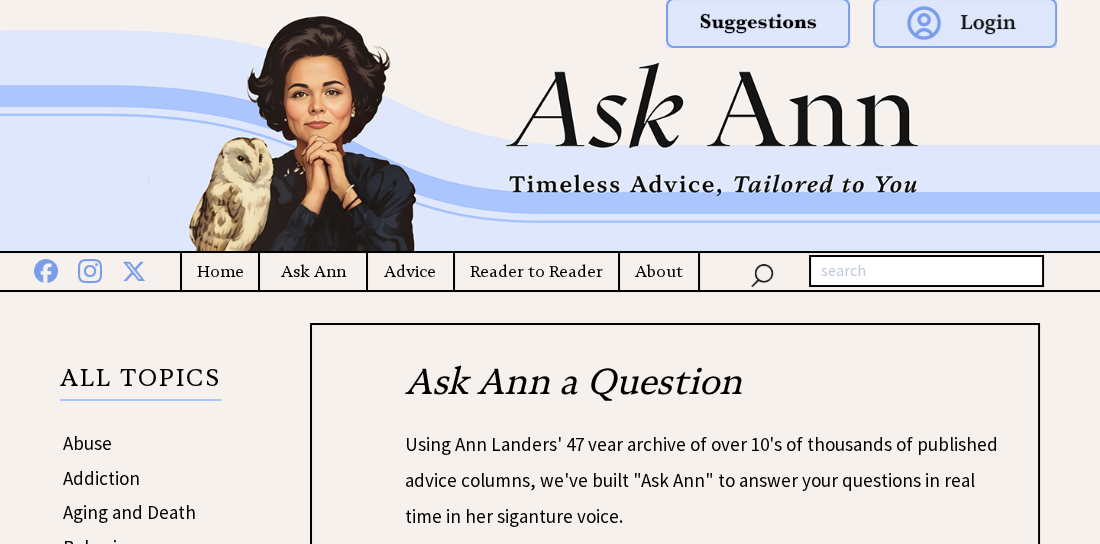 scroll, scrollTop: 0, scrollLeft: 0, axis: both 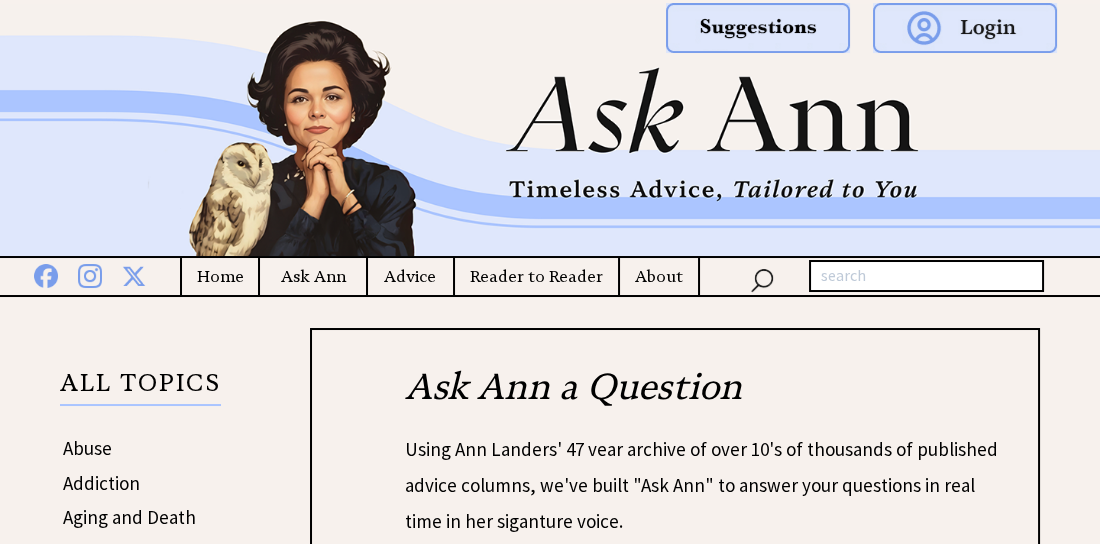 click on "Advice" at bounding box center (410, 276) 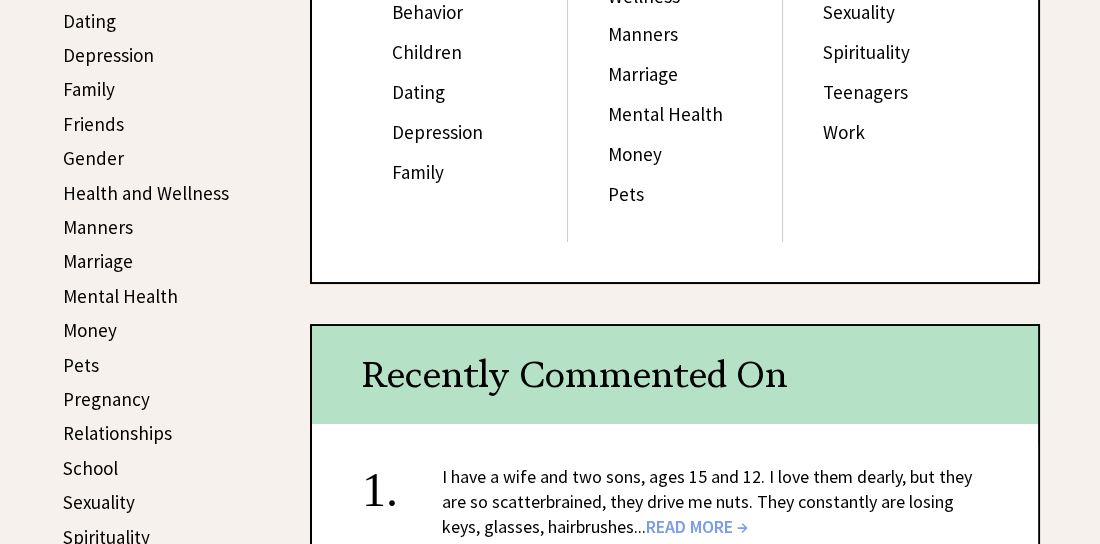 scroll, scrollTop: 699, scrollLeft: 0, axis: vertical 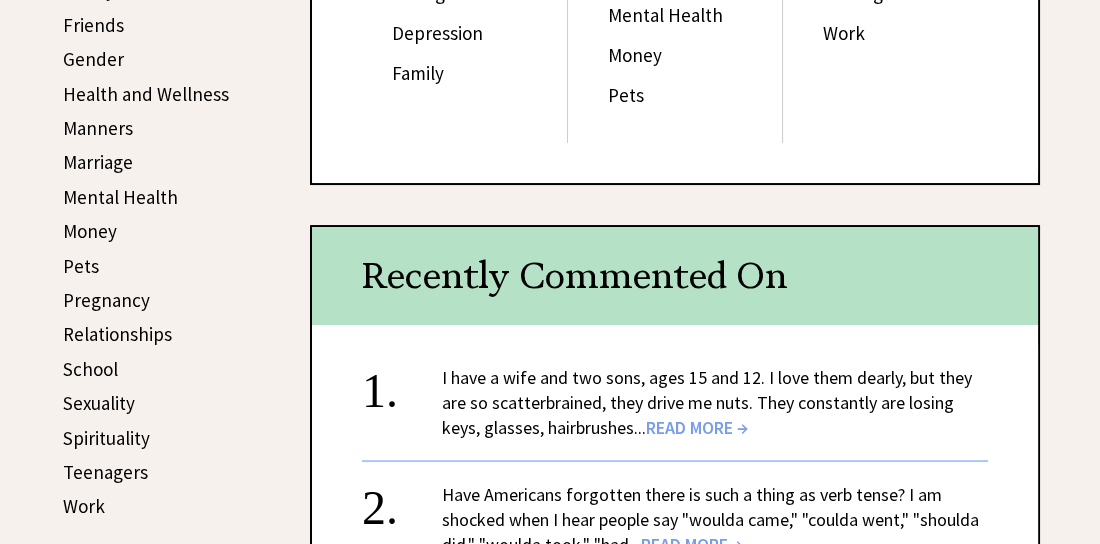 click on "READ MORE →" at bounding box center [697, 427] 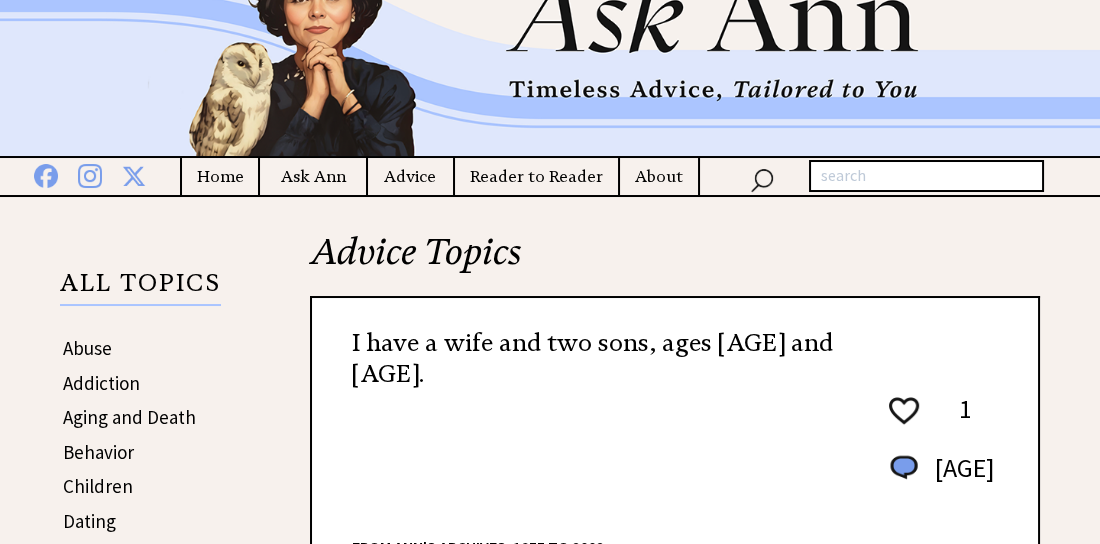 scroll, scrollTop: 0, scrollLeft: 0, axis: both 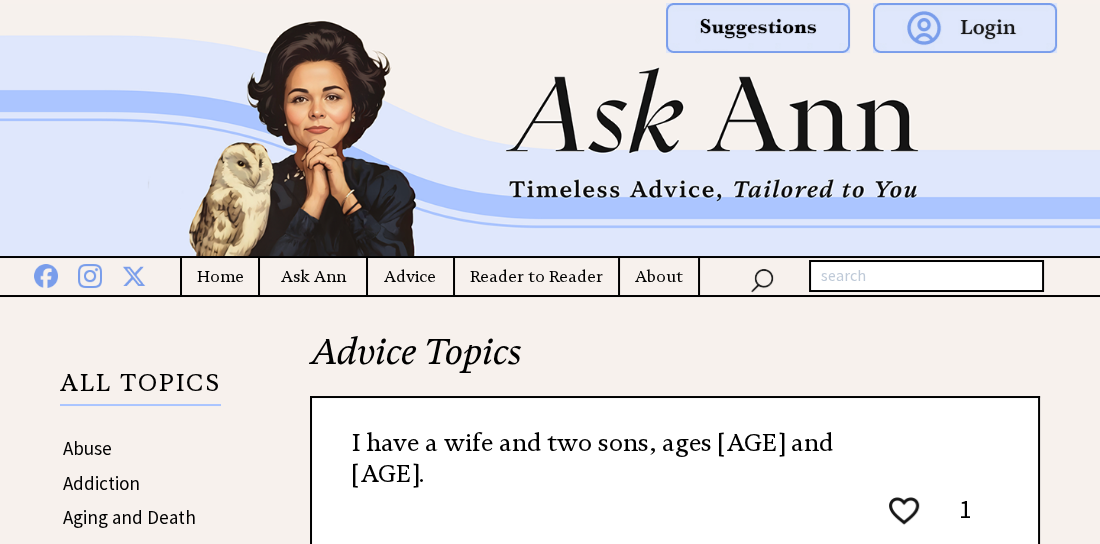 click on "About" at bounding box center (659, 276) 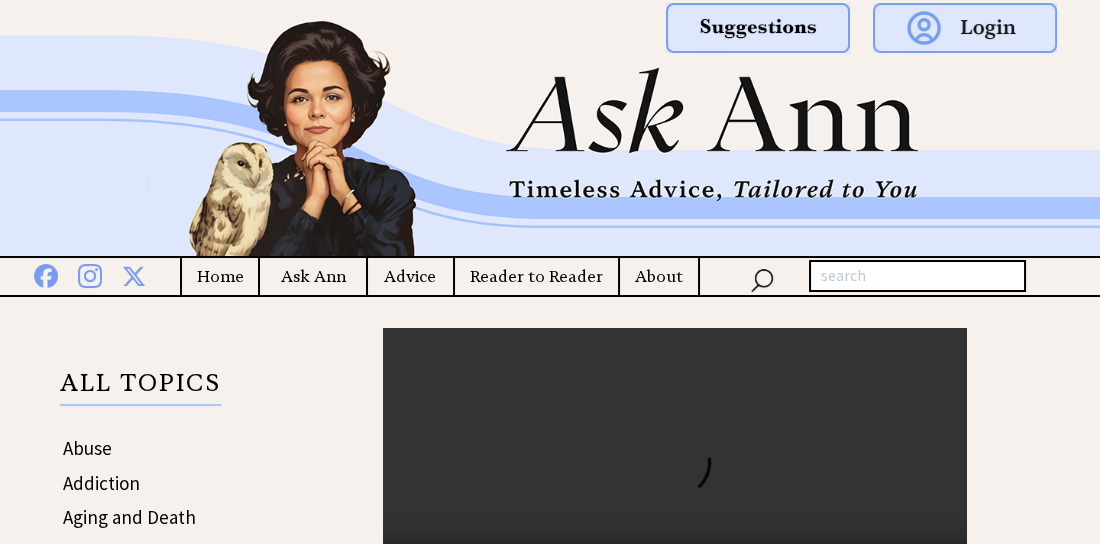 scroll, scrollTop: 0, scrollLeft: 0, axis: both 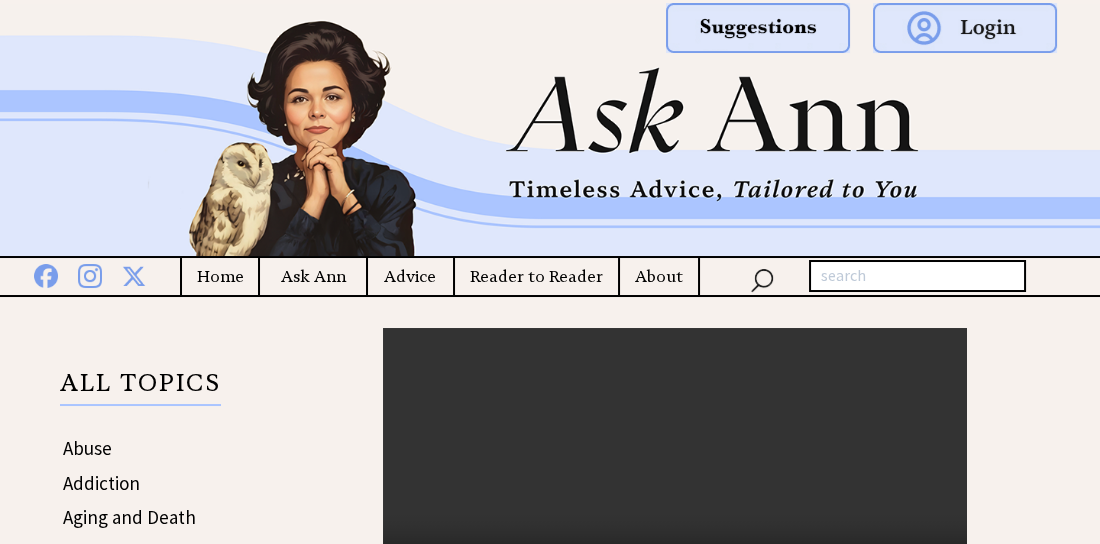 click on "Home" at bounding box center [220, 276] 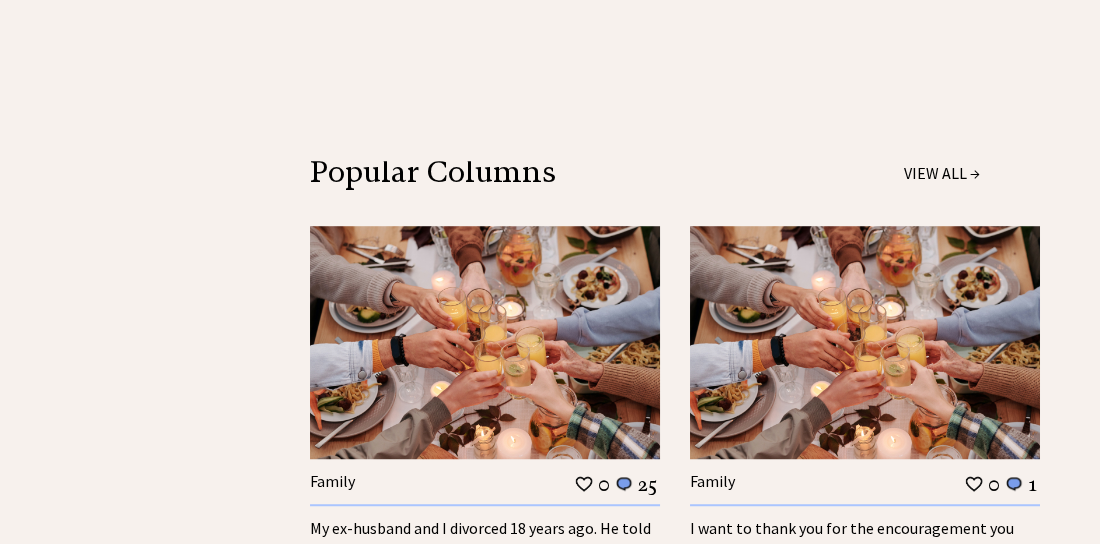 scroll, scrollTop: 3099, scrollLeft: 0, axis: vertical 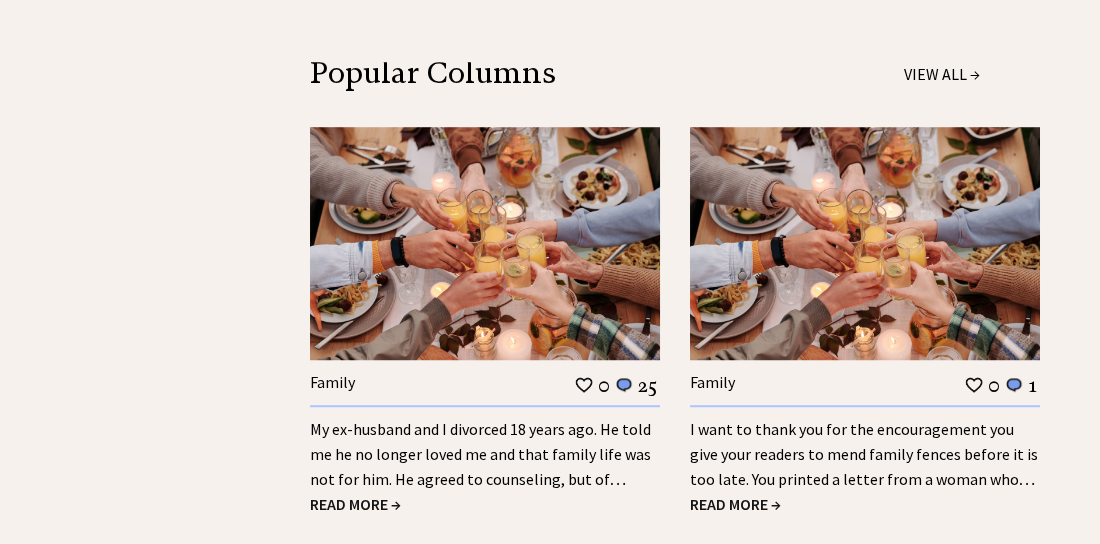 click on "READ MORE →" at bounding box center [355, 504] 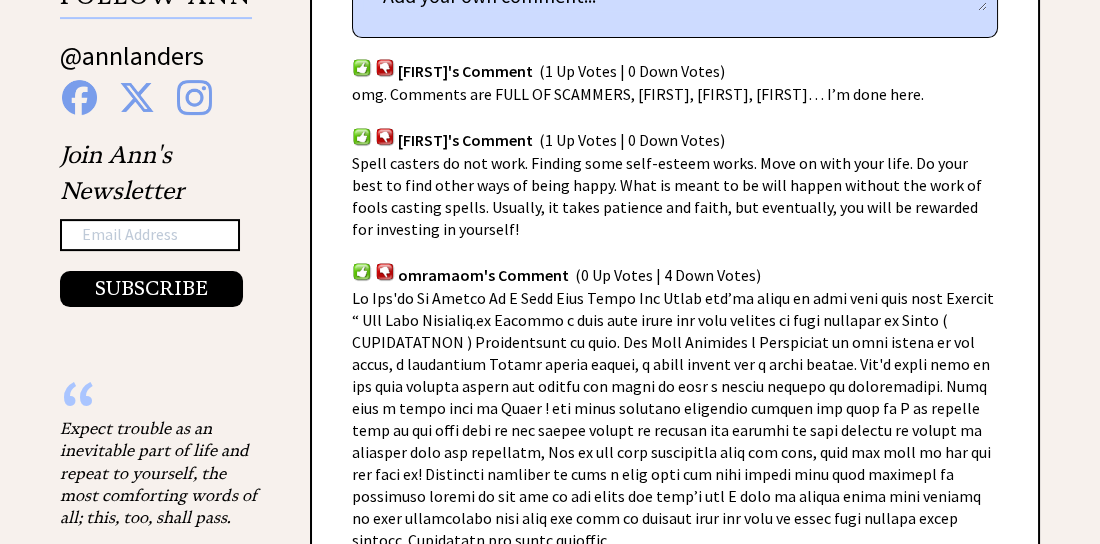 scroll, scrollTop: 1400, scrollLeft: 0, axis: vertical 